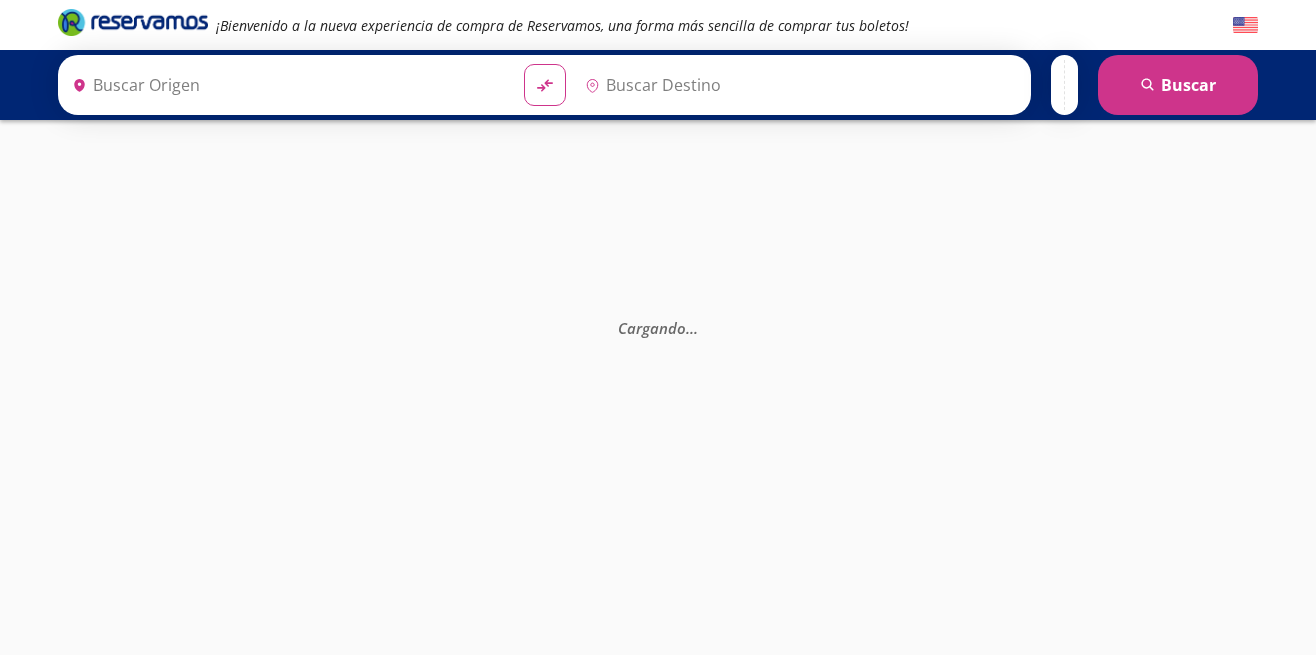scroll, scrollTop: 0, scrollLeft: 0, axis: both 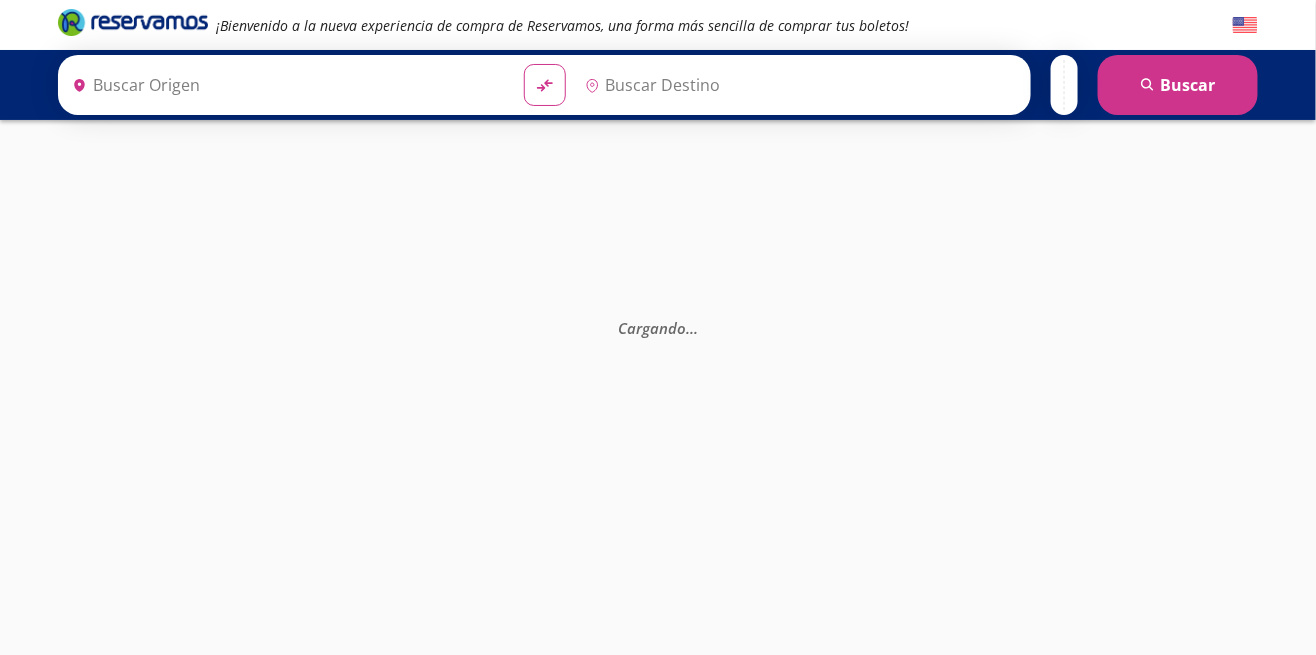 type on "[GEOGRAPHIC_DATA], [GEOGRAPHIC_DATA]" 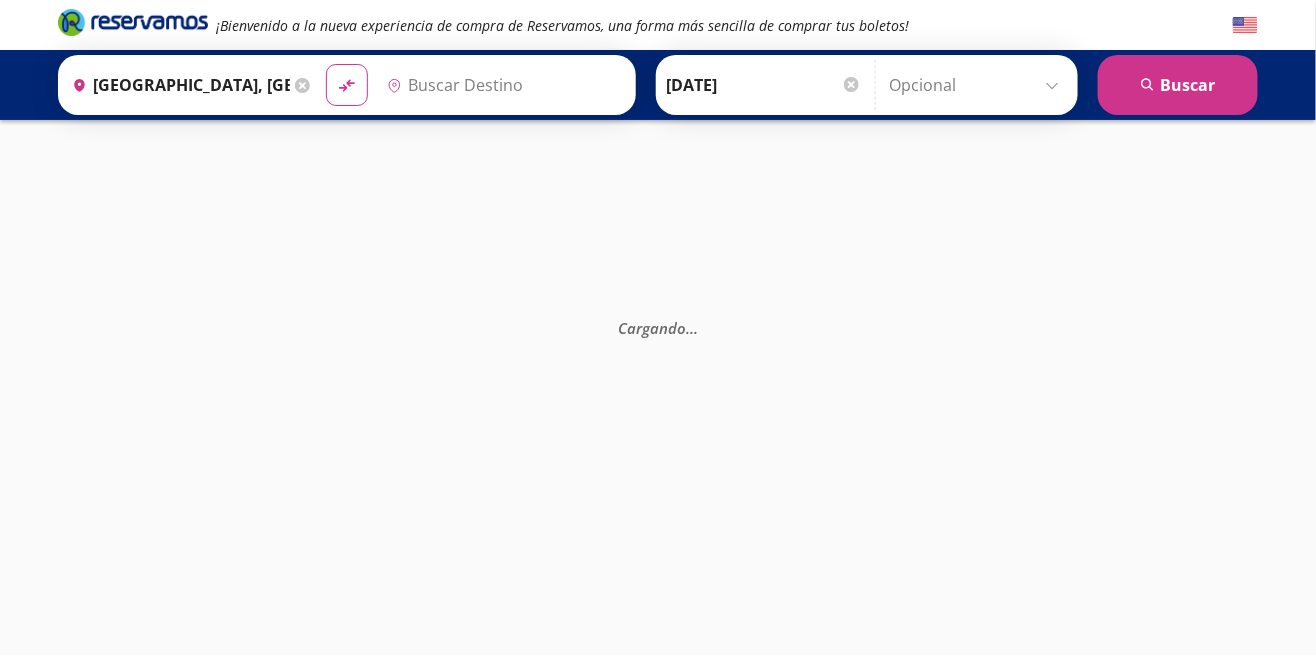 scroll, scrollTop: 0, scrollLeft: 0, axis: both 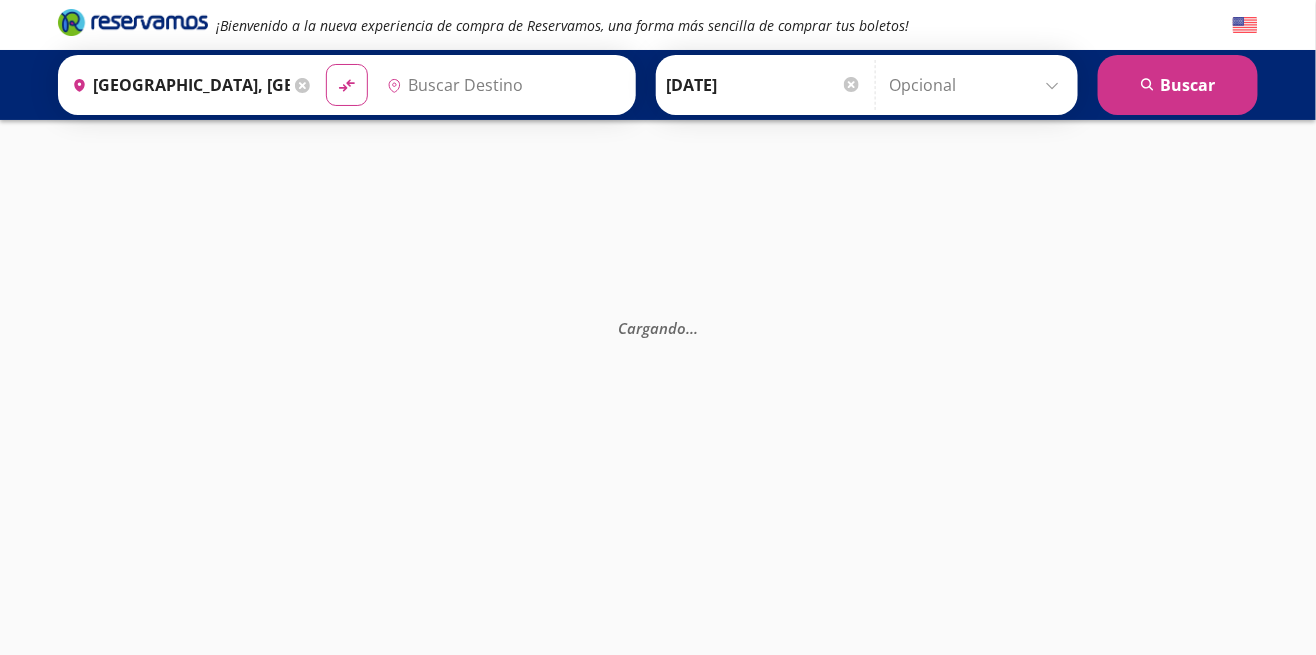 type on "Santiago de Querétaro, [GEOGRAPHIC_DATA]" 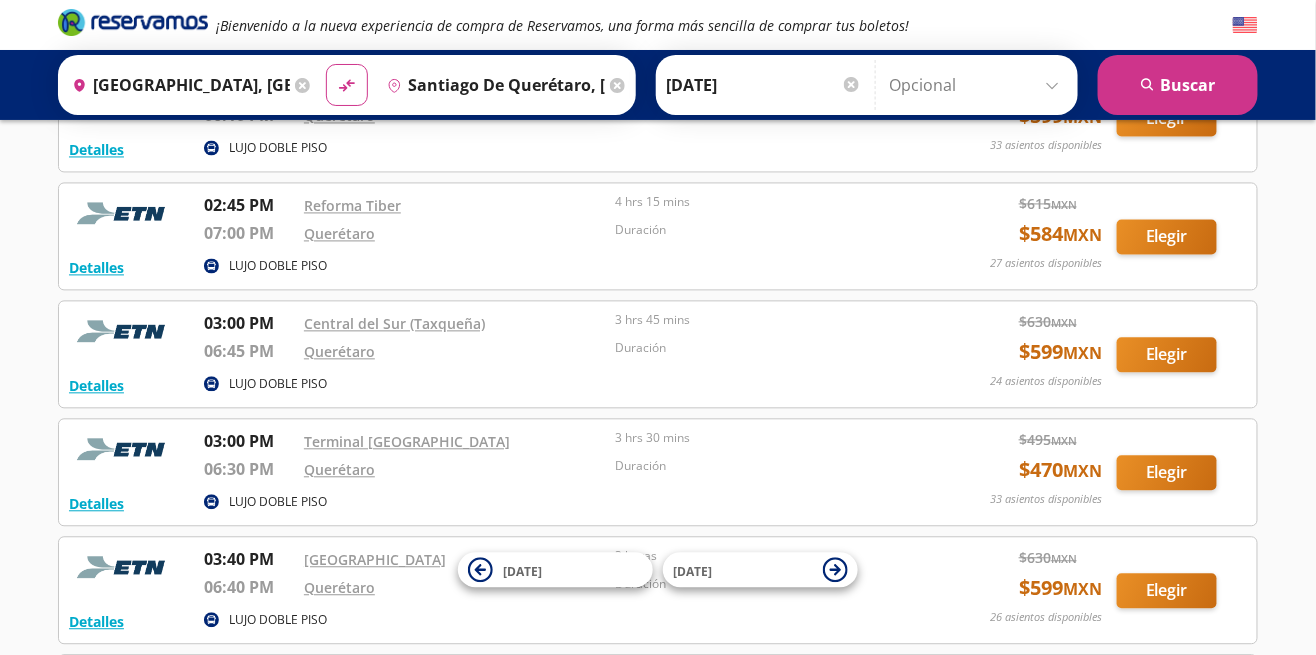 scroll, scrollTop: 3441, scrollLeft: 0, axis: vertical 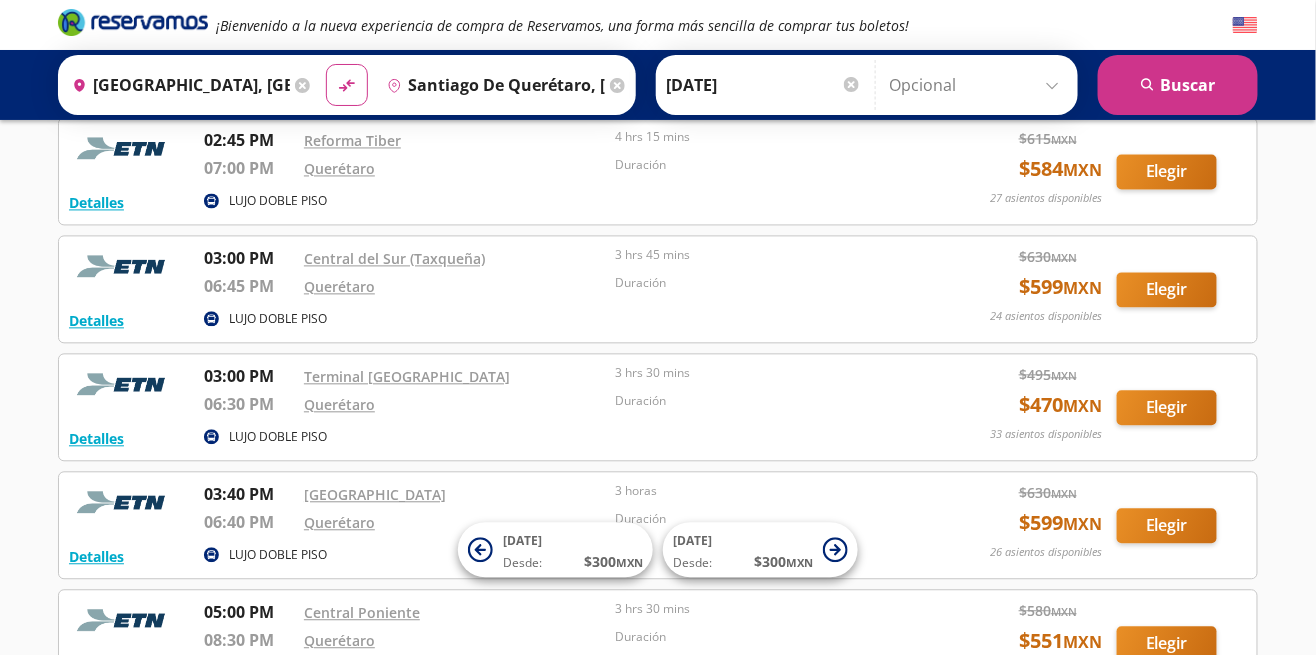 click on "Detalles LUJO DOBLE PISO 03:00 PM Terminal Patio Santa Fe 06:30 PM Querétaro 3 hrs 30 mins Duración $ 495  MXN $ 470  MXN 33 asientos disponibles Elegir 33 asientos disponibles Detalles Elegir" at bounding box center [658, 408] 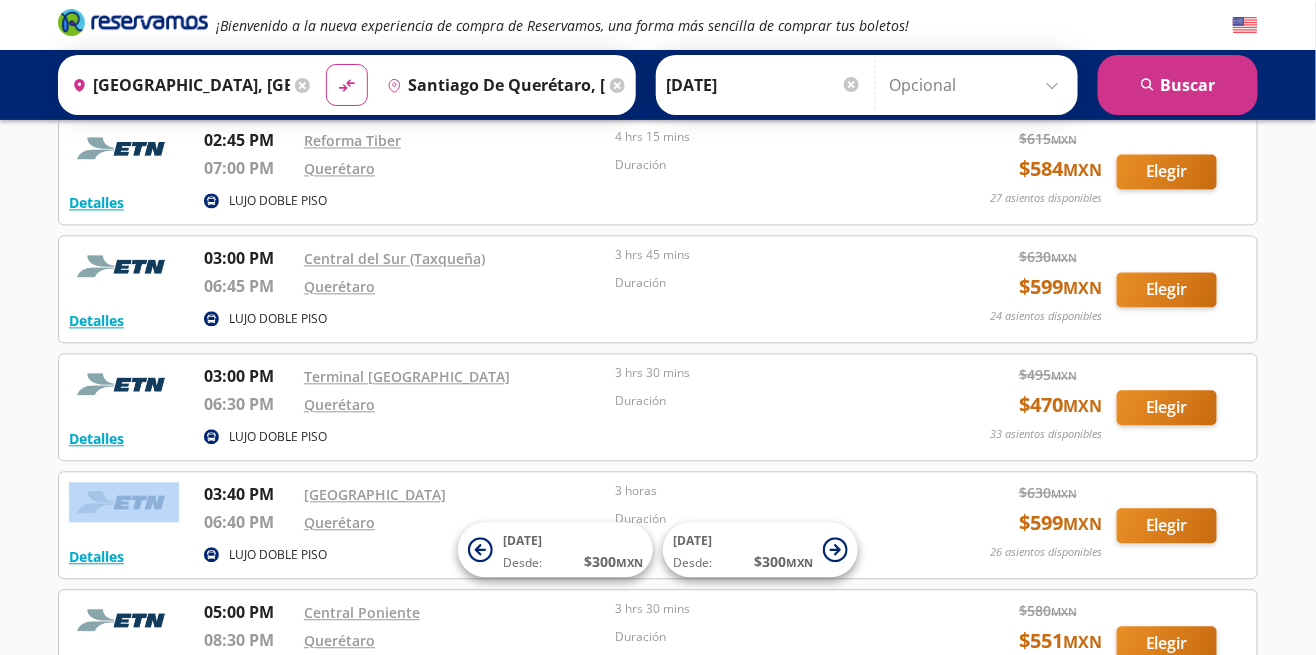 click on "¡Bienvenido a la nueva experiencia de compra de Reservamos, una forma más sencilla de comprar tus boletos! Origen
heroicons:map-pin-20-solid
[GEOGRAPHIC_DATA], [GEOGRAPHIC_DATA]
Destino
pin-outline
[GEOGRAPHIC_DATA], [GEOGRAPHIC_DATA]
material-symbols:compare-arrows-rounded" at bounding box center [658, -865] 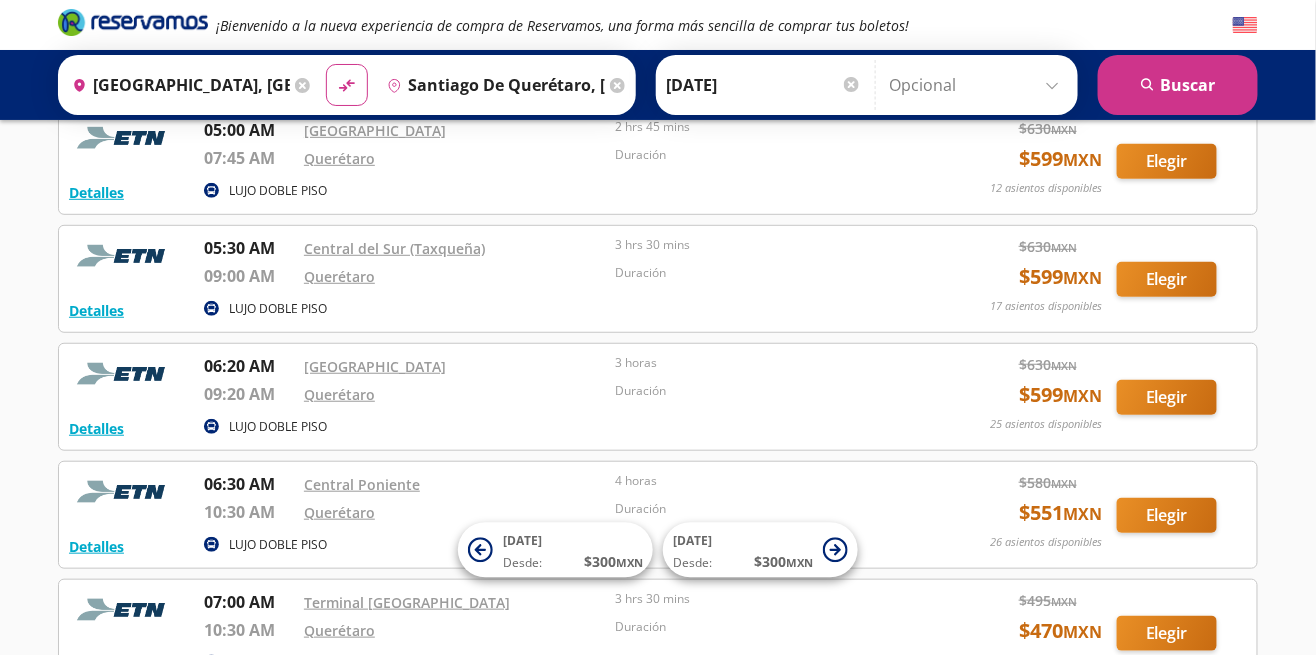scroll, scrollTop: 0, scrollLeft: 0, axis: both 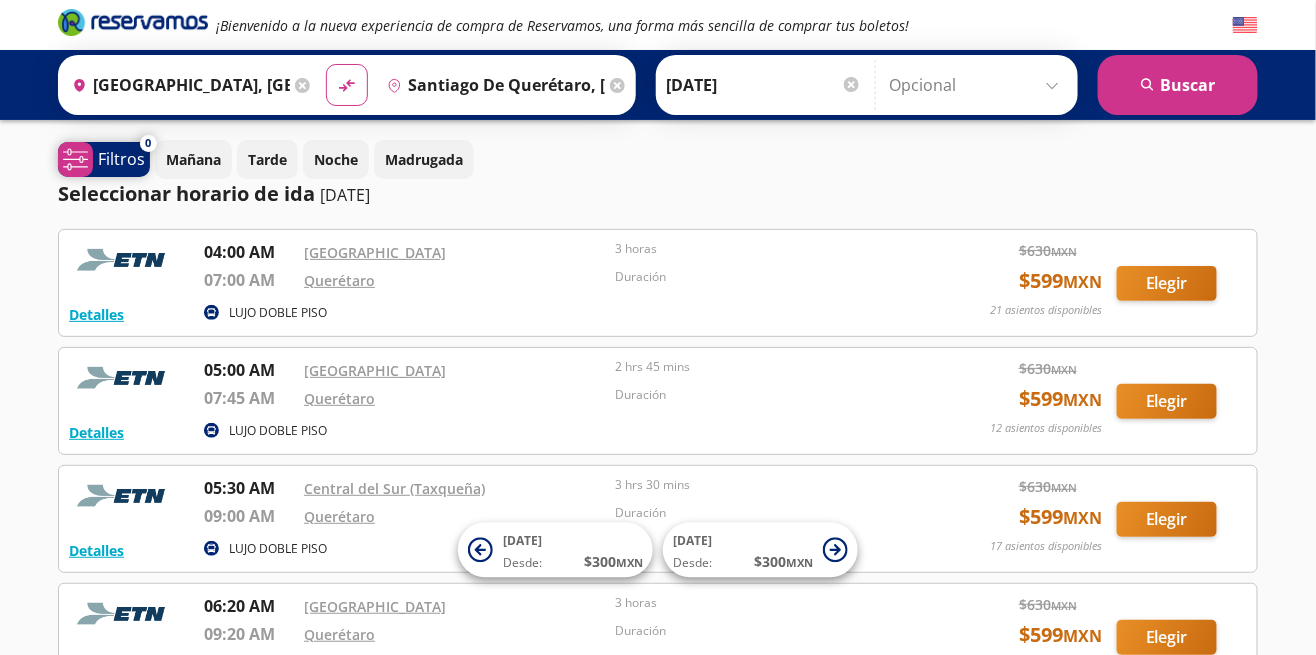 click on "system-uicons:filtering" 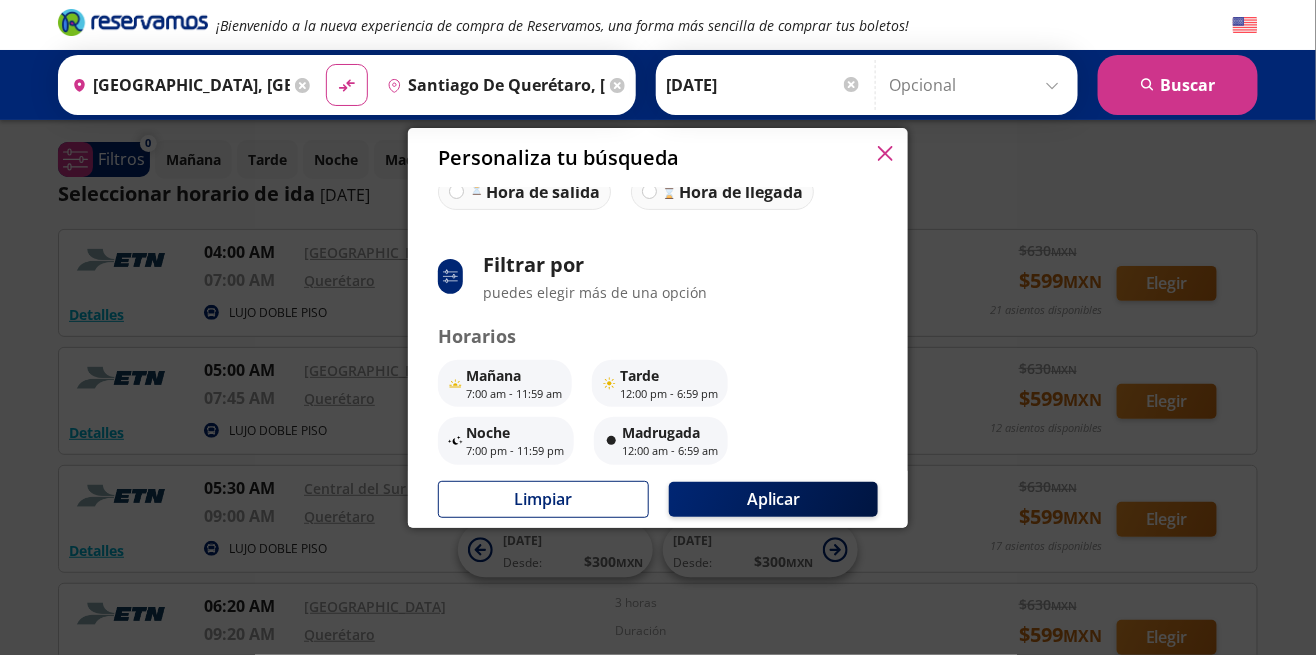 scroll, scrollTop: 150, scrollLeft: 0, axis: vertical 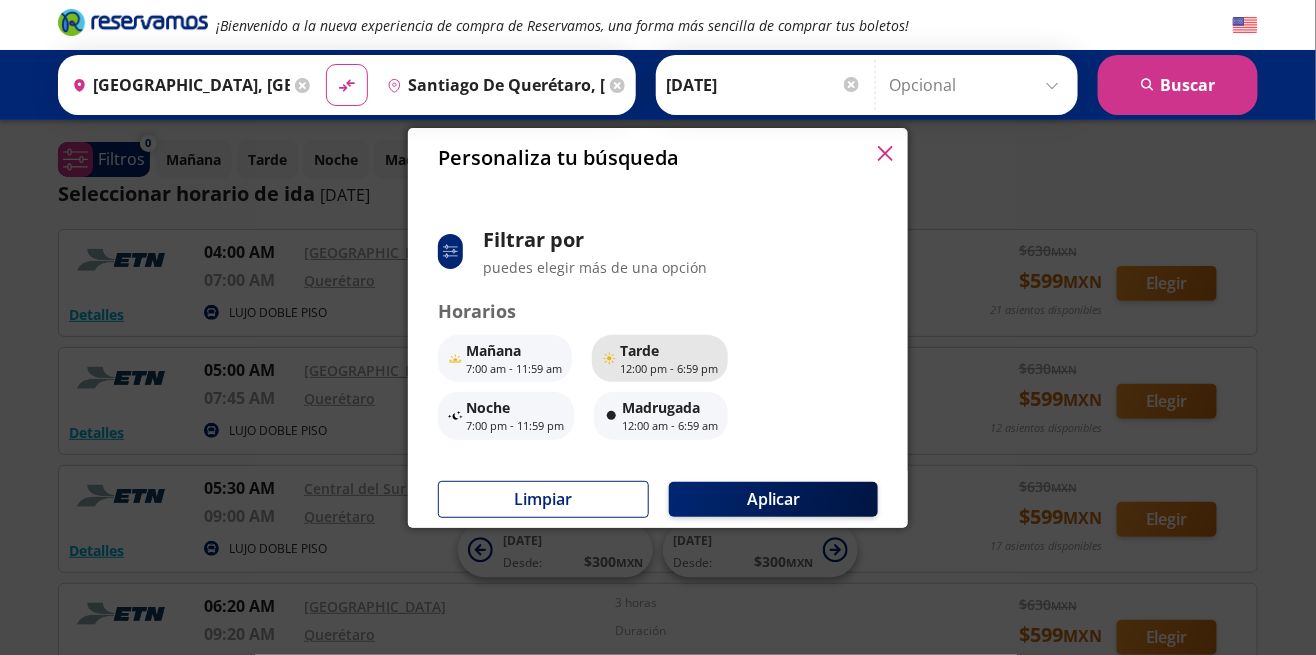 click on "Tarde" at bounding box center (669, 350) 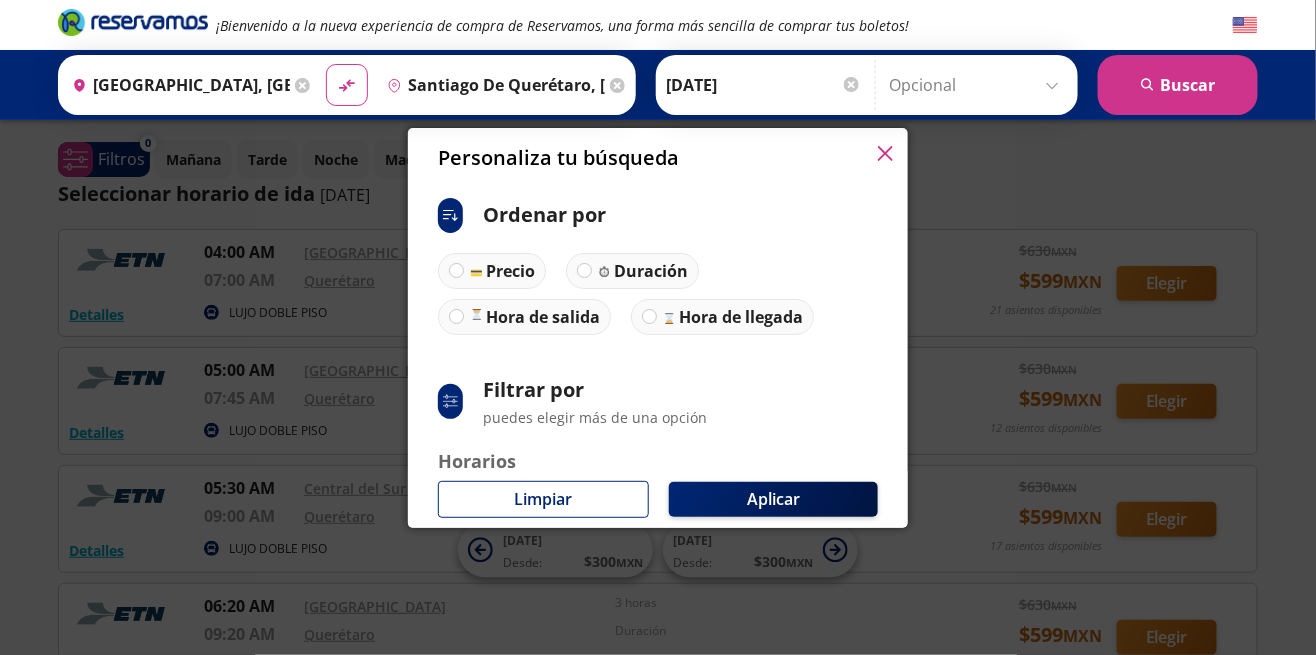 scroll, scrollTop: 150, scrollLeft: 0, axis: vertical 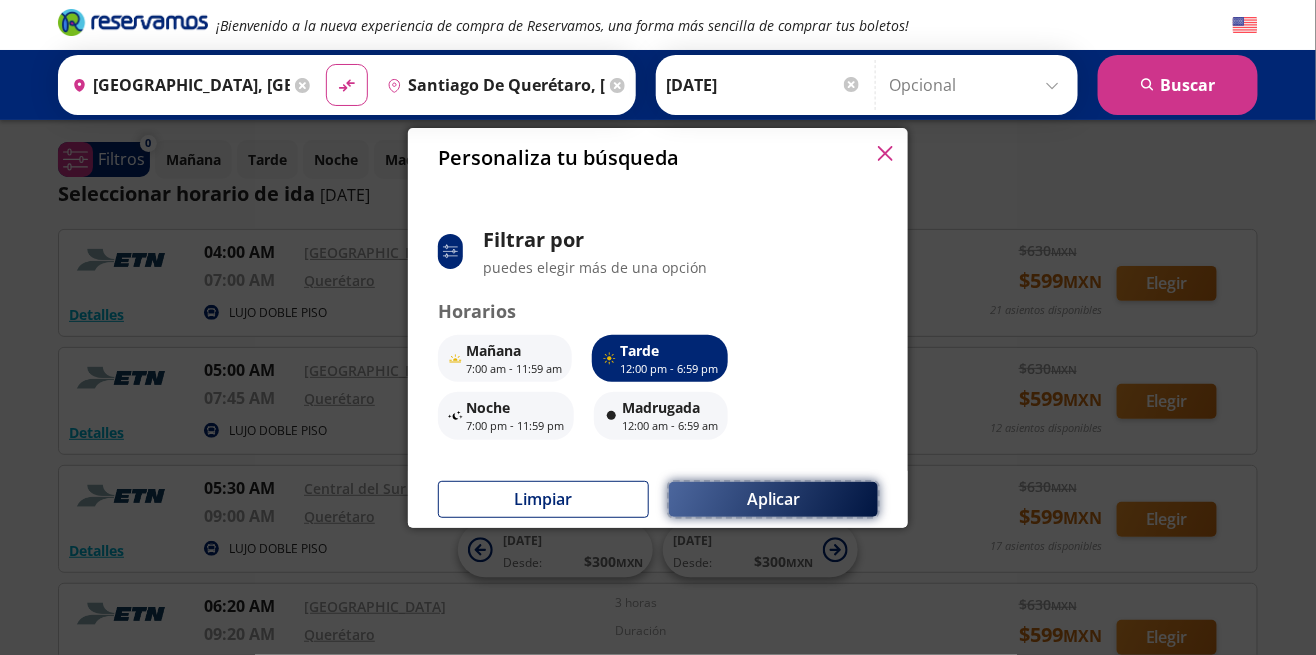 click on "Aplicar" at bounding box center (773, 499) 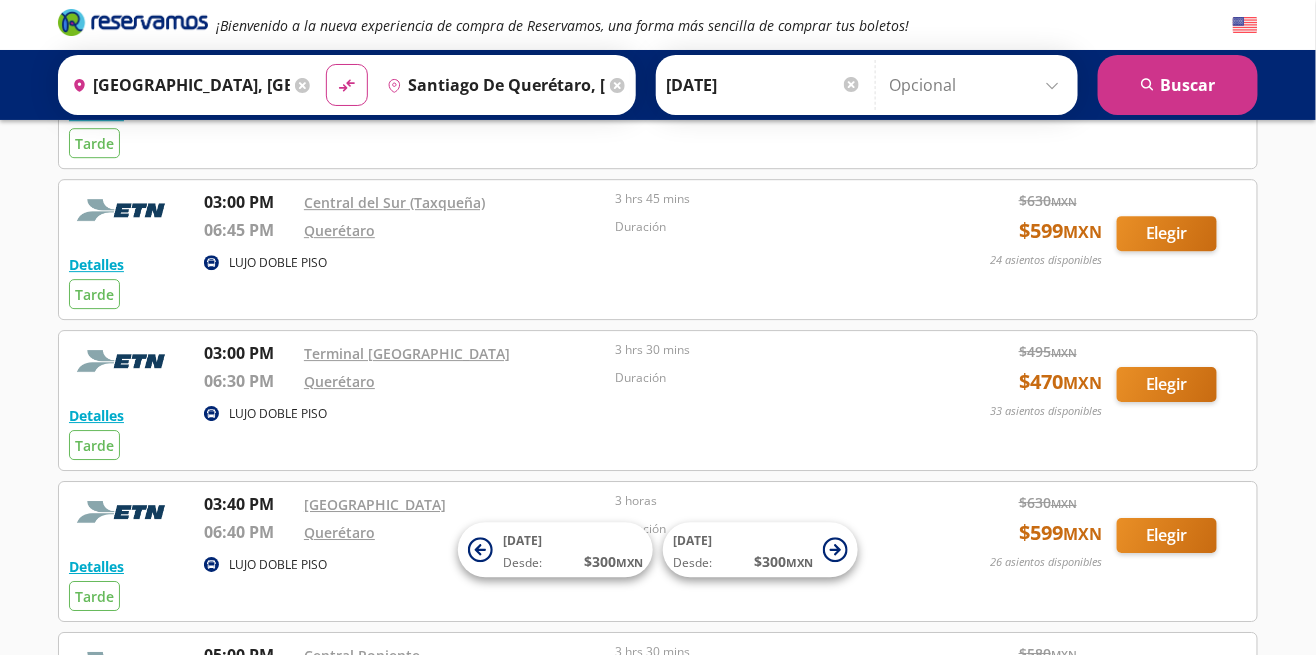 scroll, scrollTop: 1724, scrollLeft: 0, axis: vertical 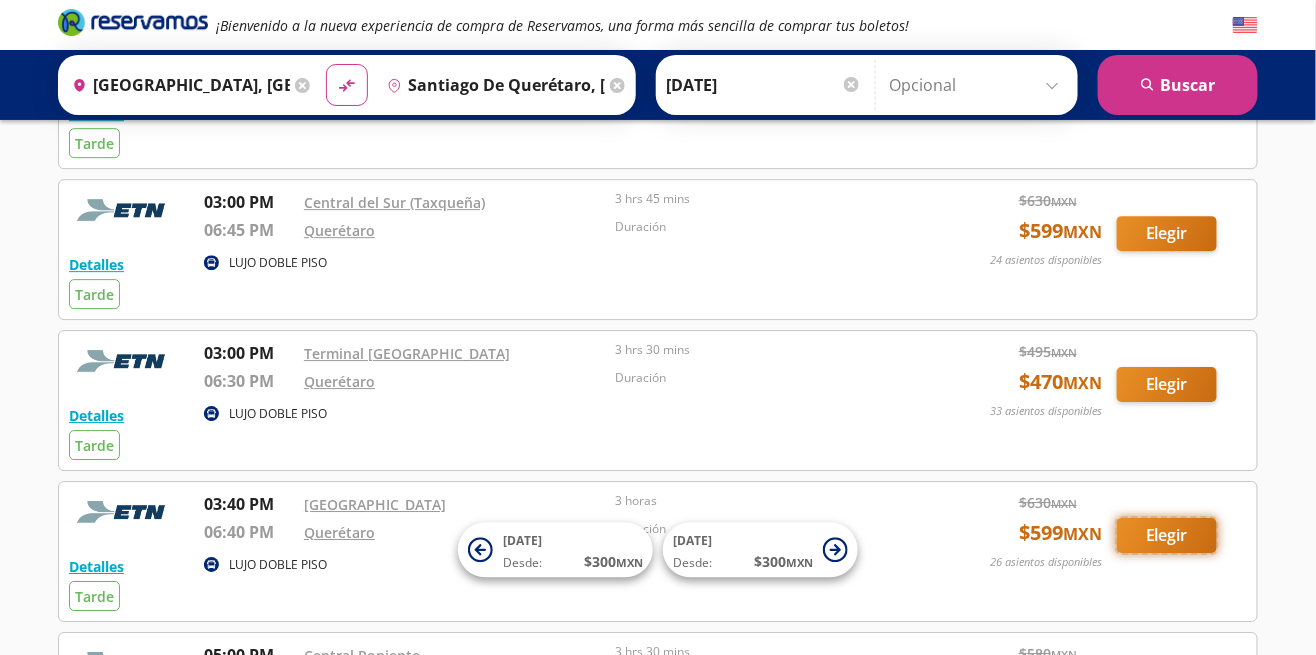 click on "Elegir" at bounding box center [1167, 535] 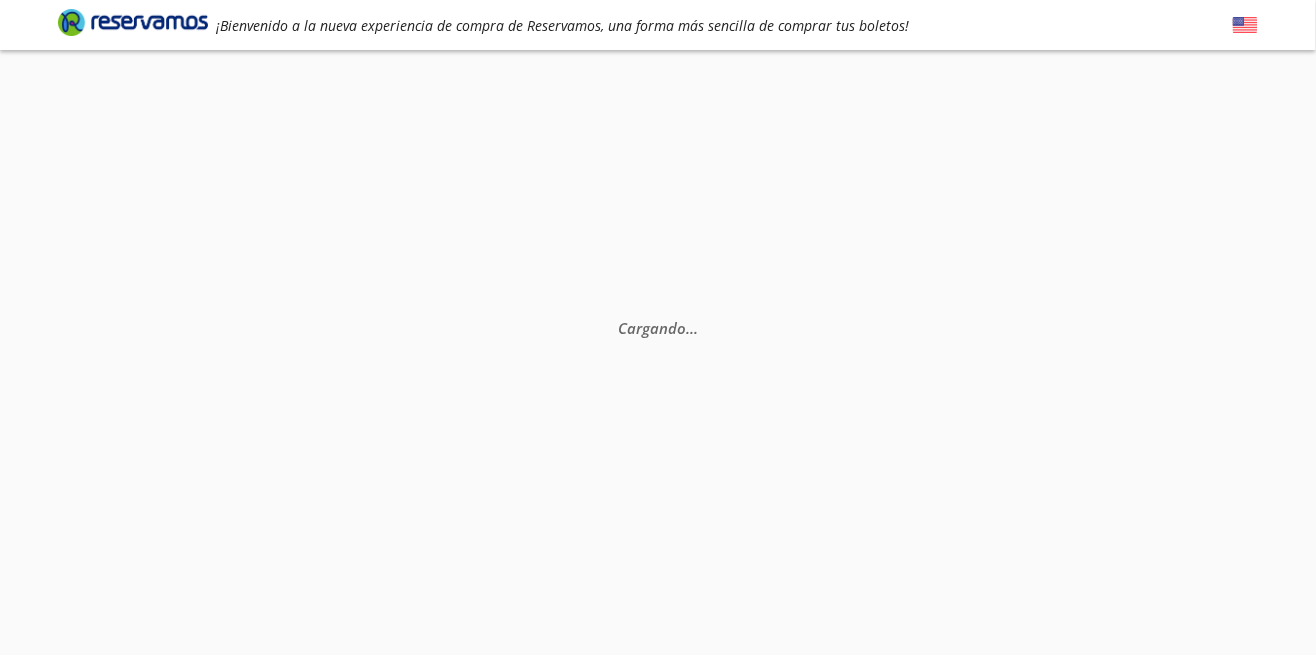scroll, scrollTop: 0, scrollLeft: 0, axis: both 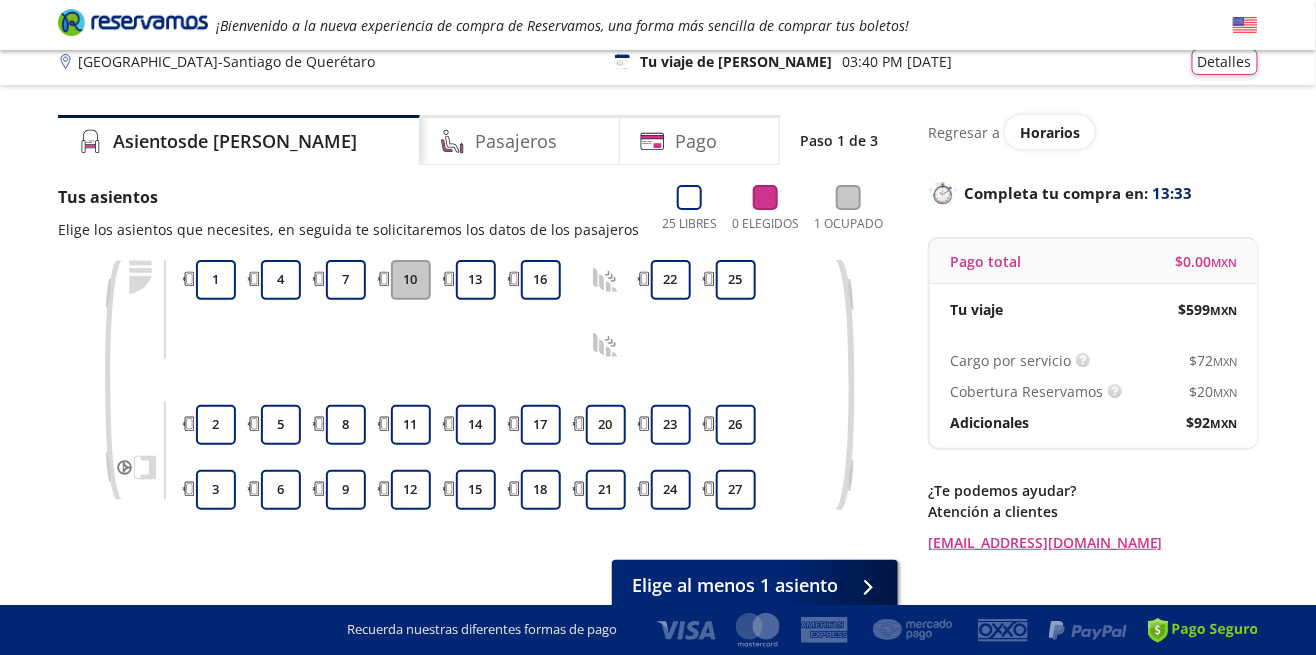 click at bounding box center [605, 280] 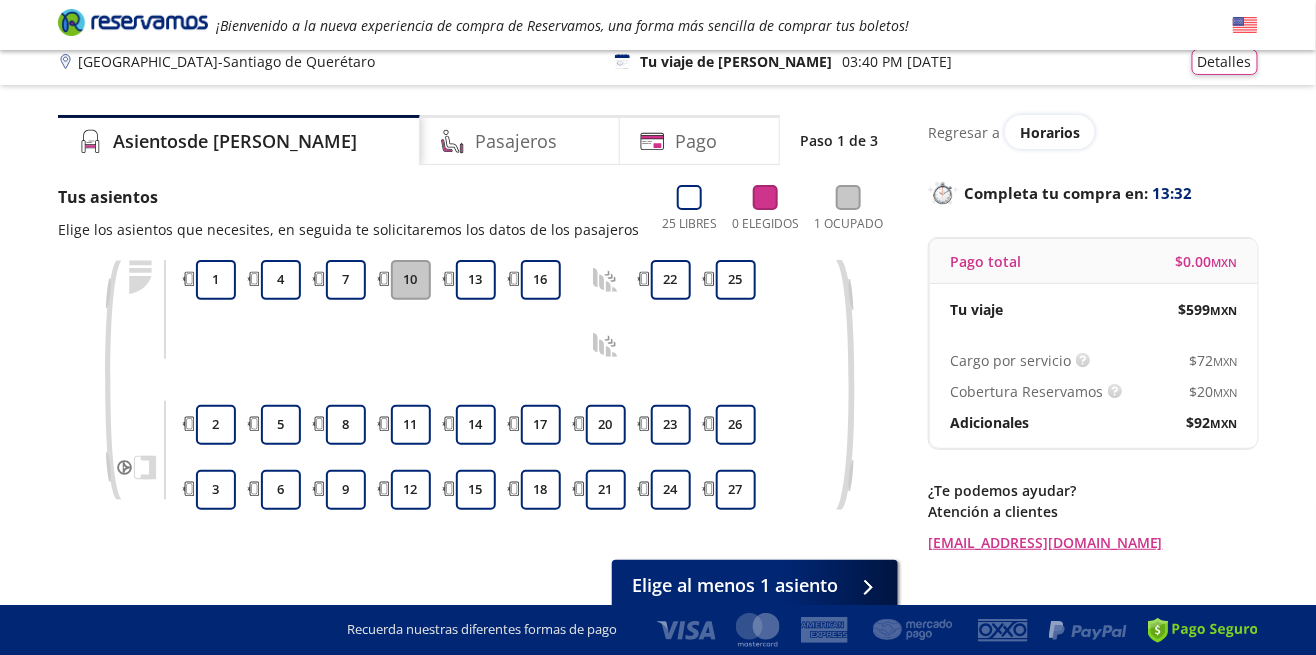 click at bounding box center [605, 345] 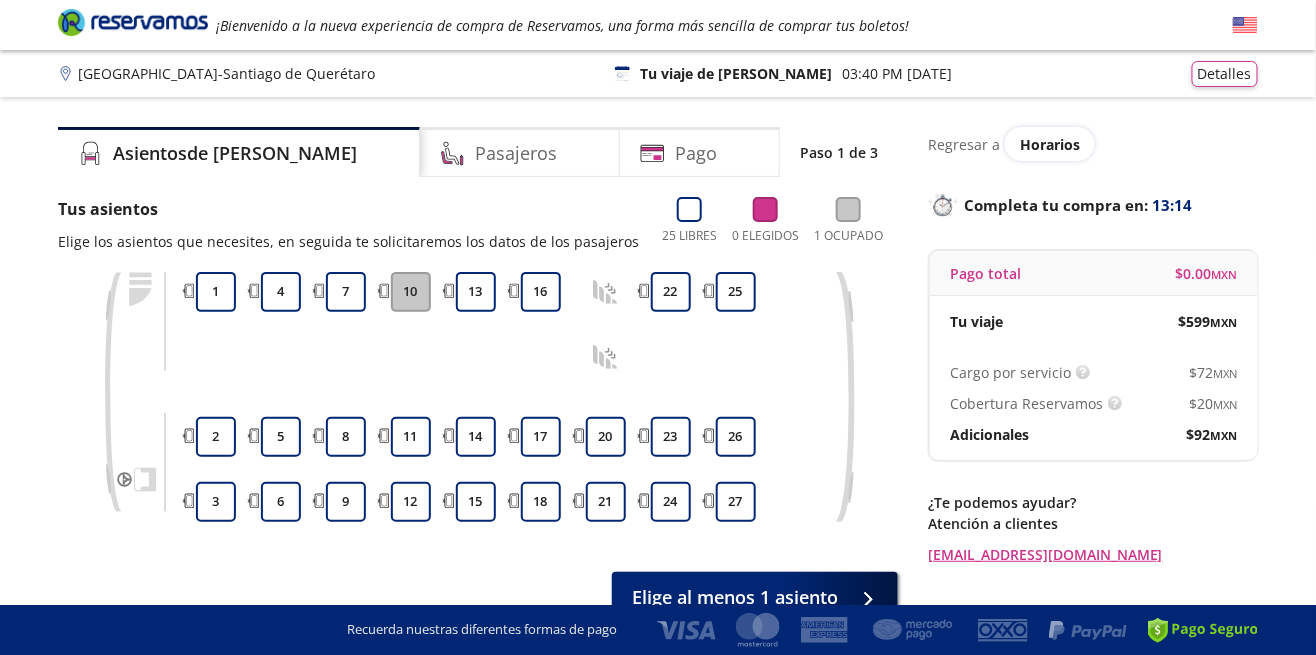 scroll, scrollTop: 12, scrollLeft: 0, axis: vertical 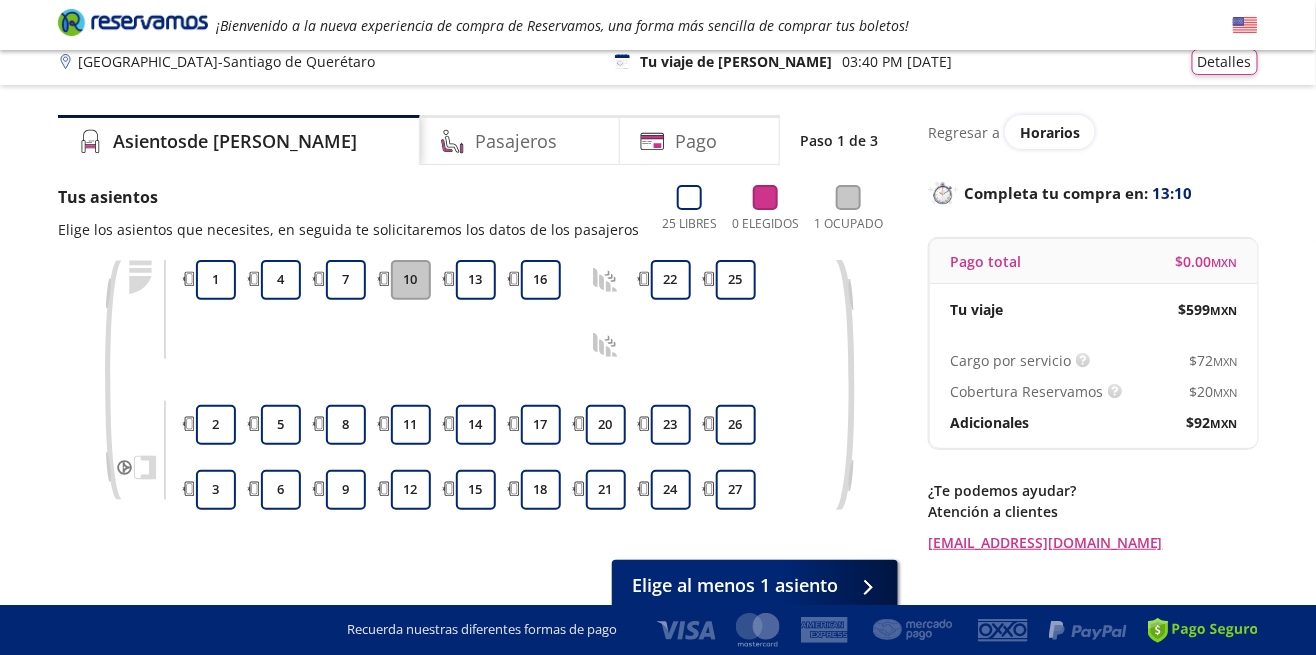 click at bounding box center (605, 345) 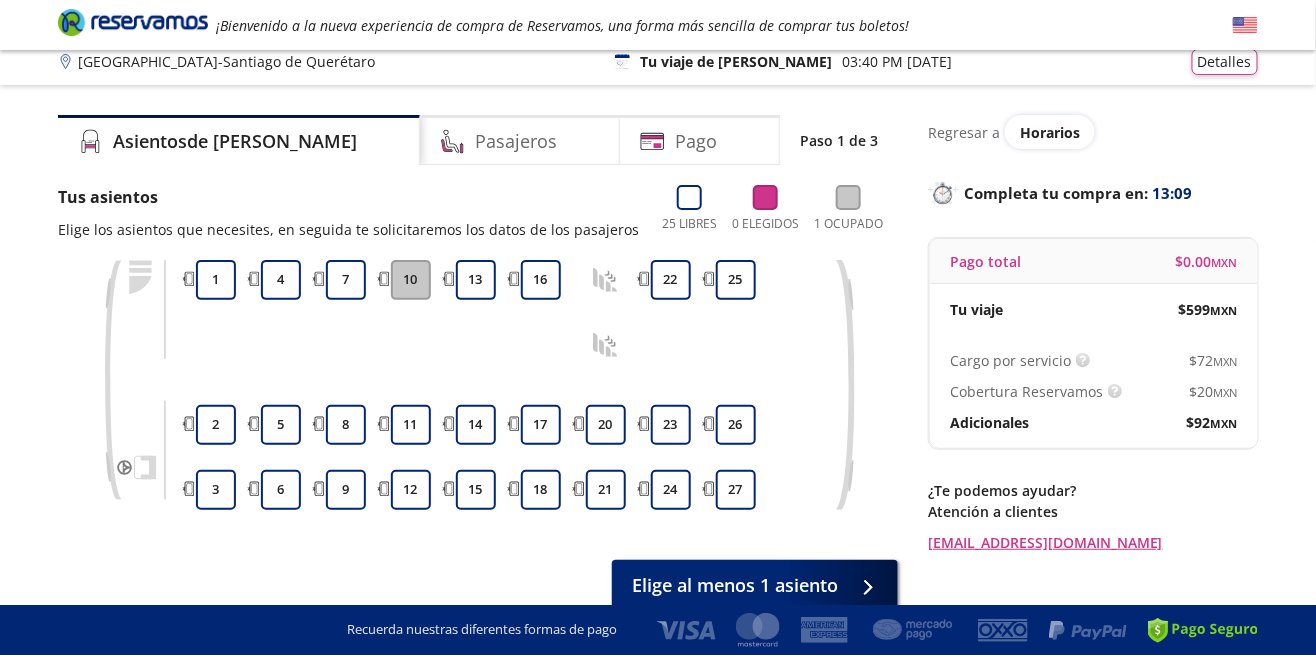 click at bounding box center [605, 345] 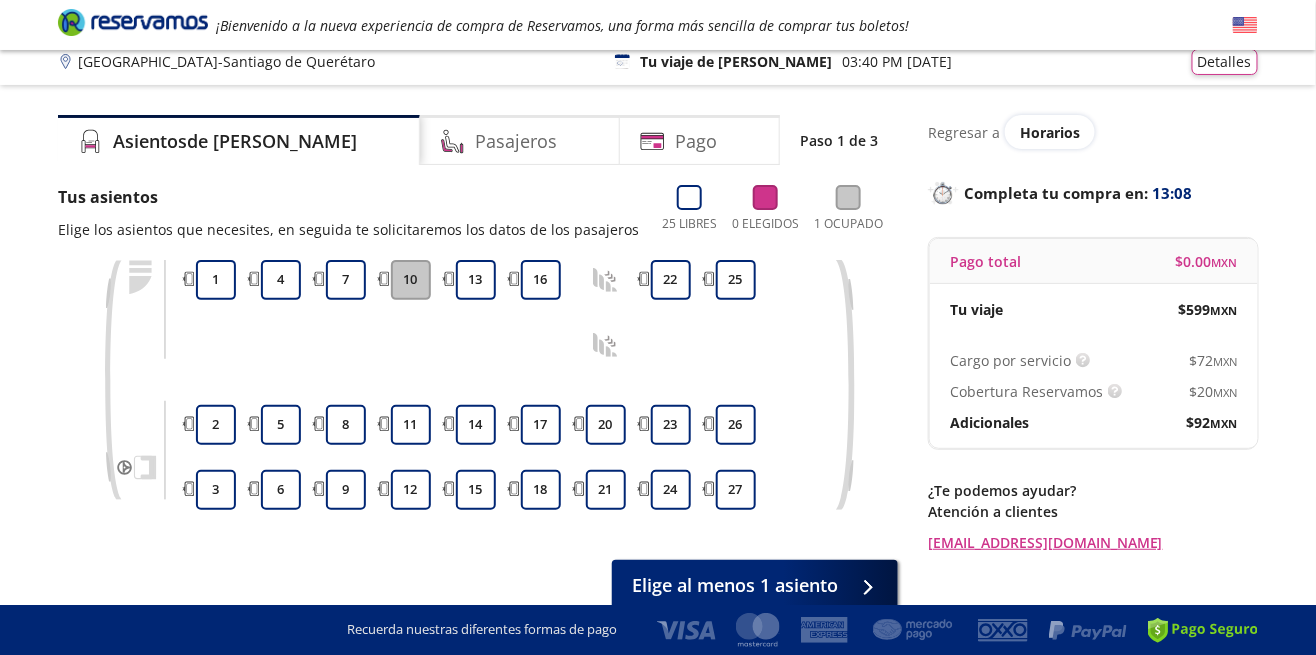 click at bounding box center (605, 280) 